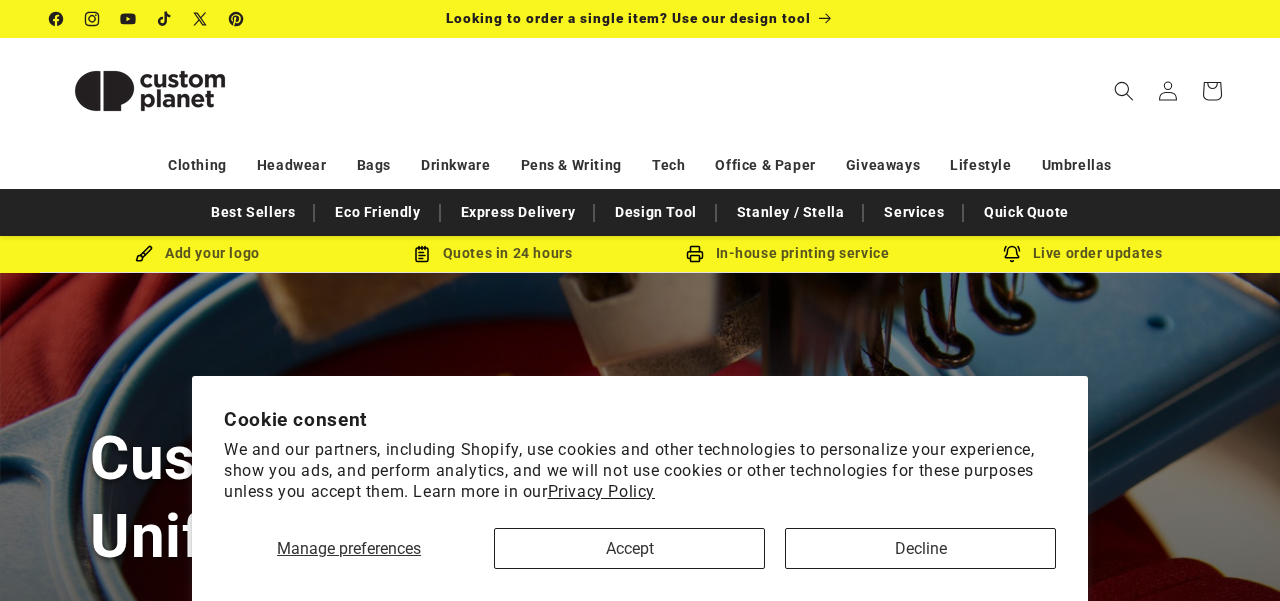 scroll, scrollTop: 0, scrollLeft: 0, axis: both 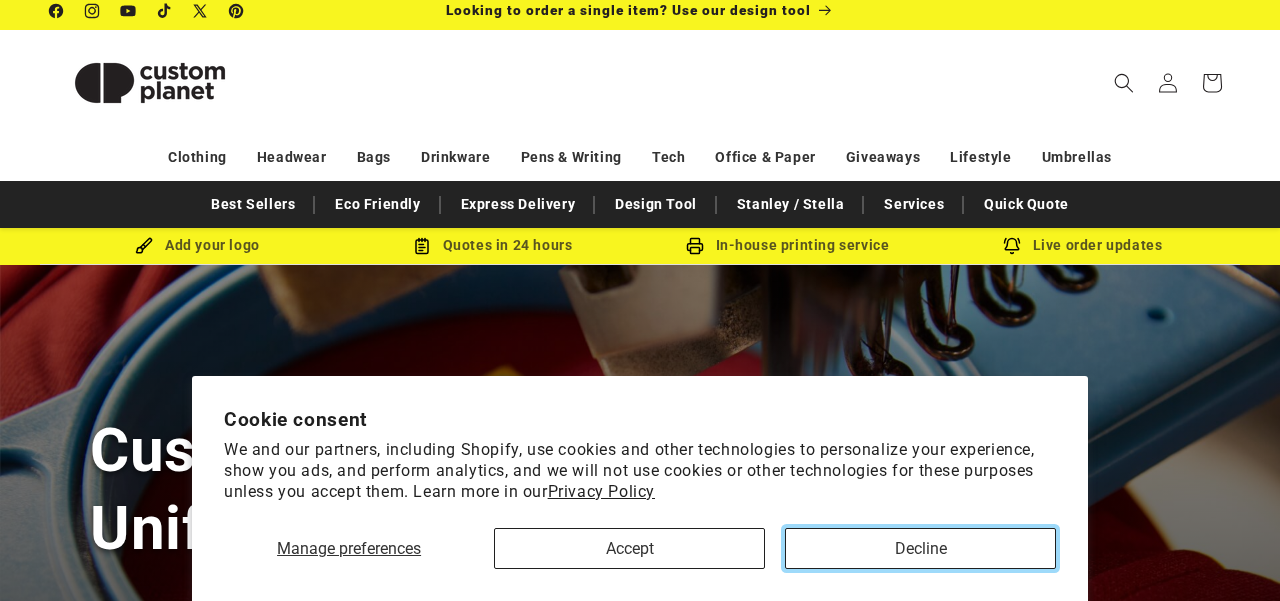 click on "Decline" at bounding box center (920, 548) 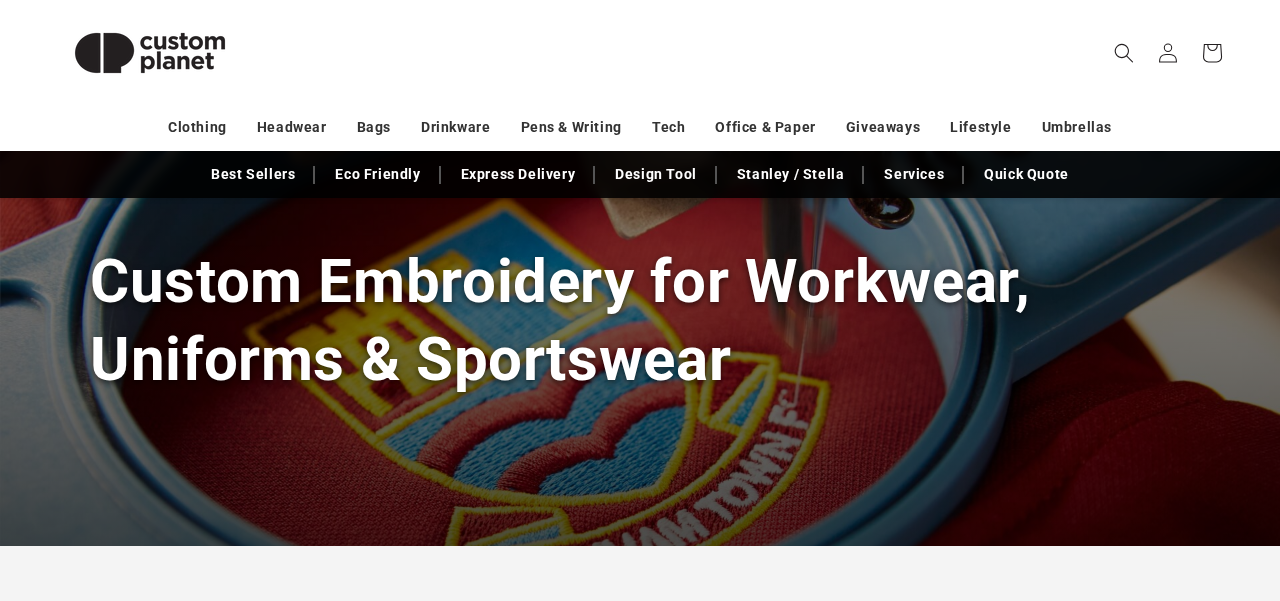 scroll, scrollTop: 0, scrollLeft: 0, axis: both 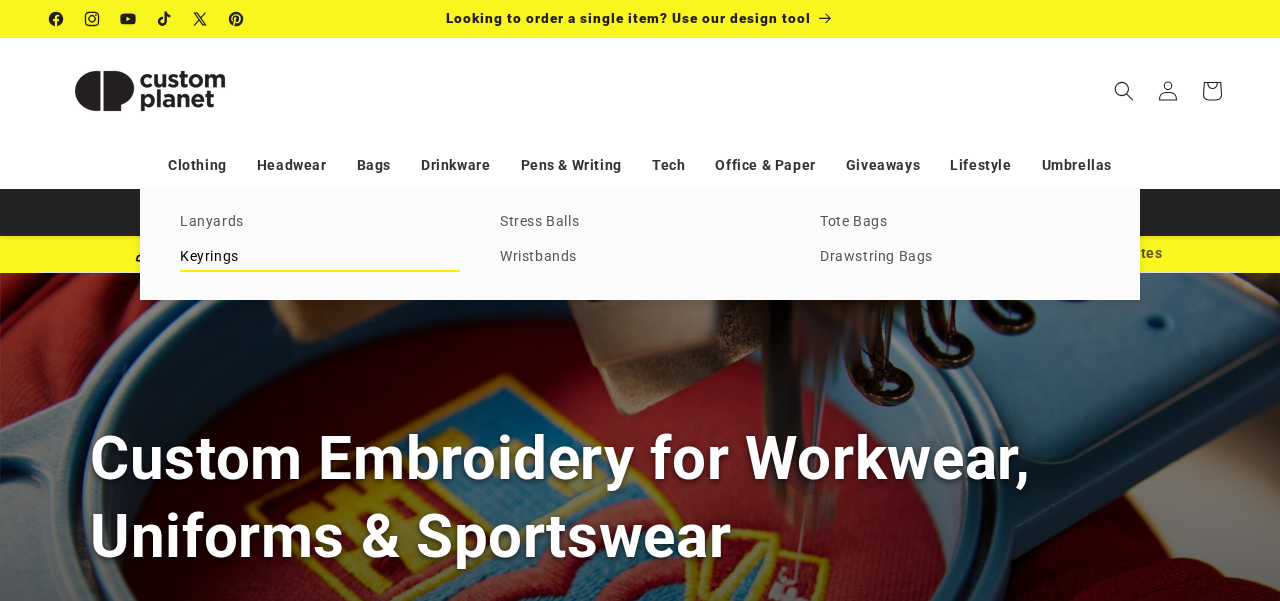 click on "Keyrings" at bounding box center [320, 257] 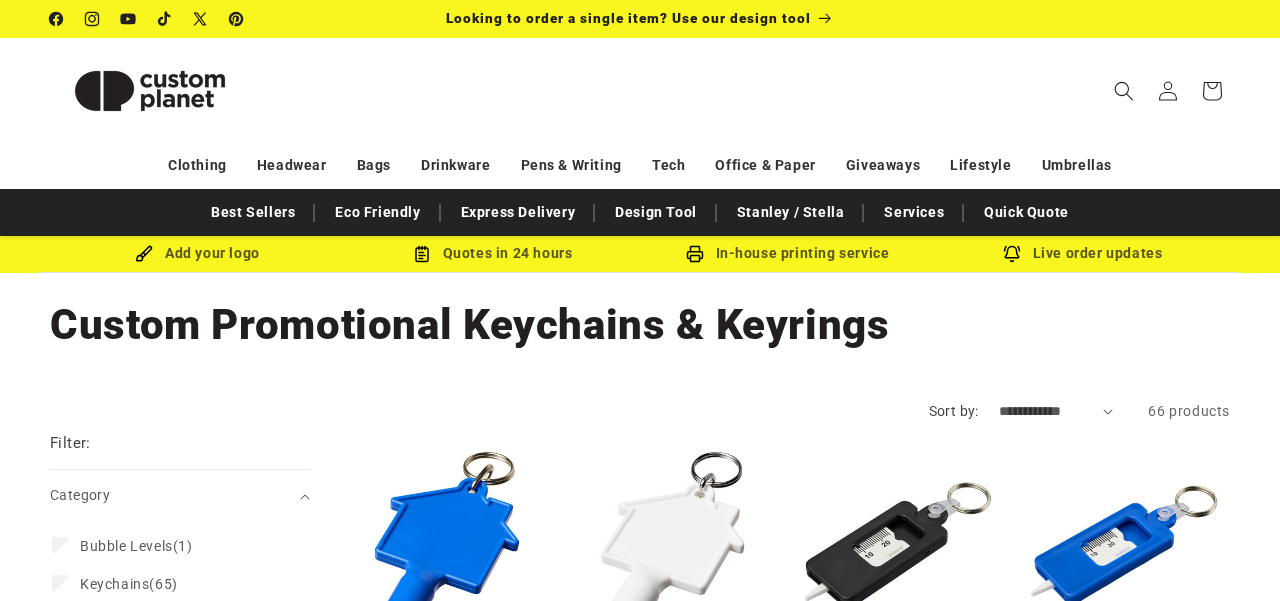 scroll, scrollTop: 0, scrollLeft: 0, axis: both 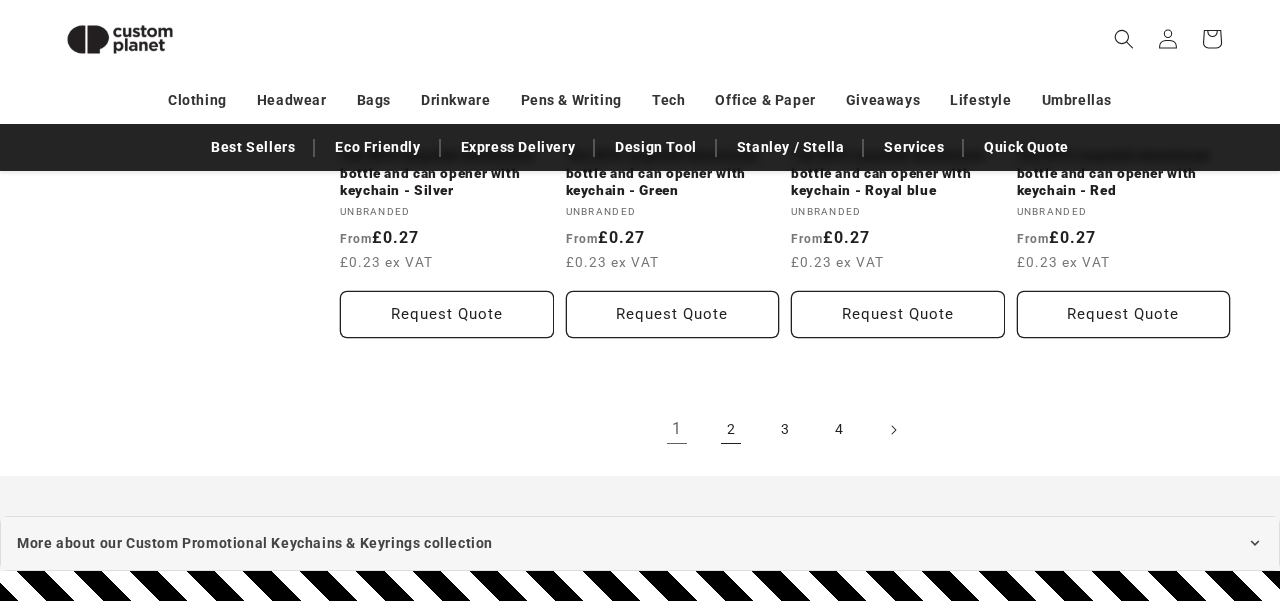 click on "2" at bounding box center (731, 430) 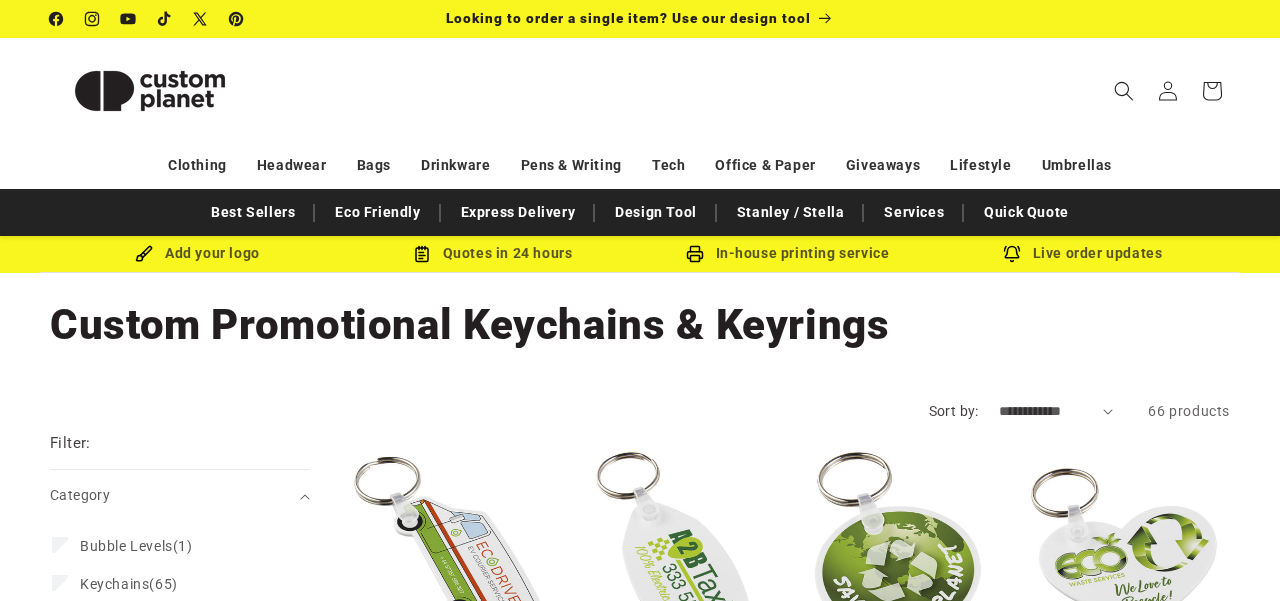 scroll, scrollTop: 0, scrollLeft: 0, axis: both 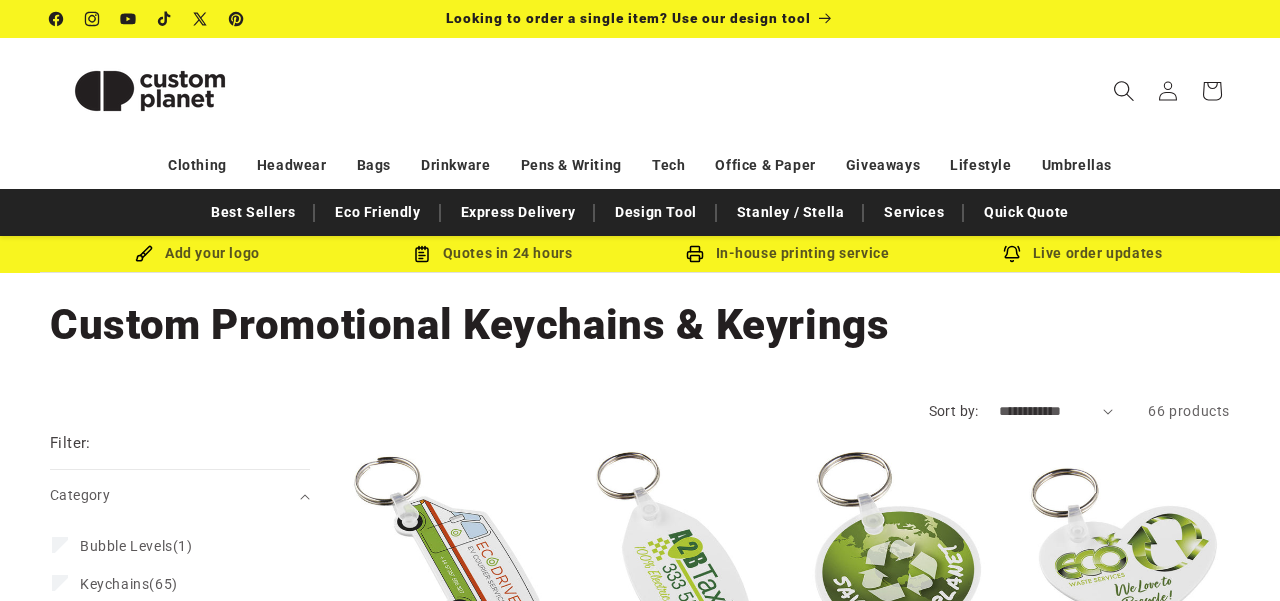click 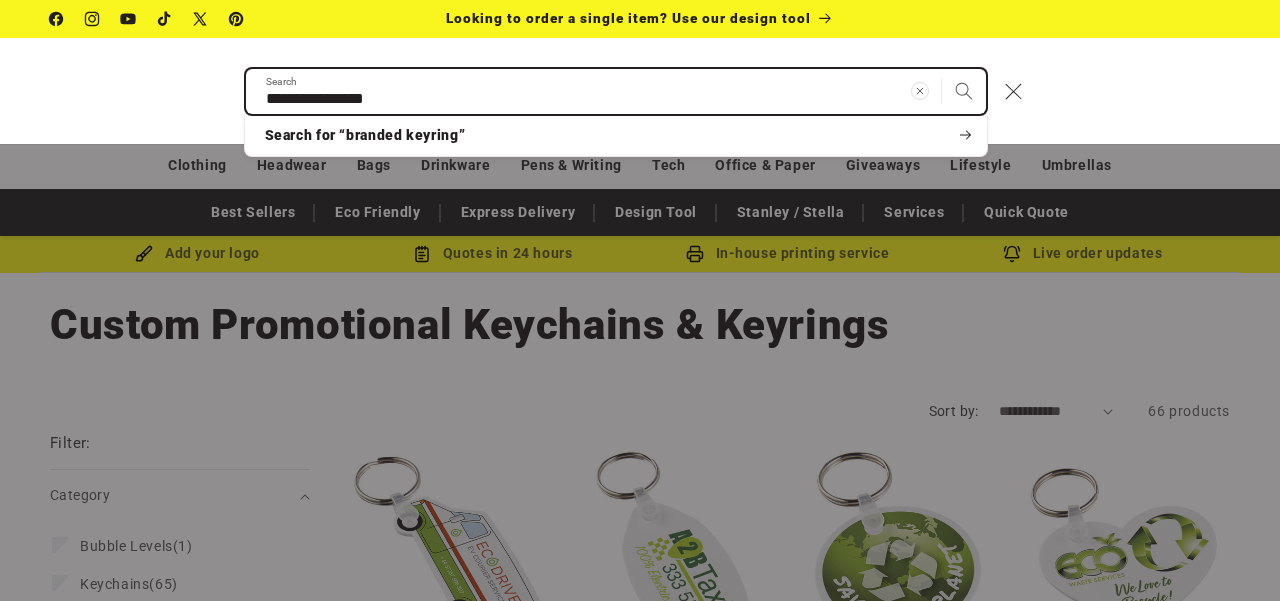 type on "**********" 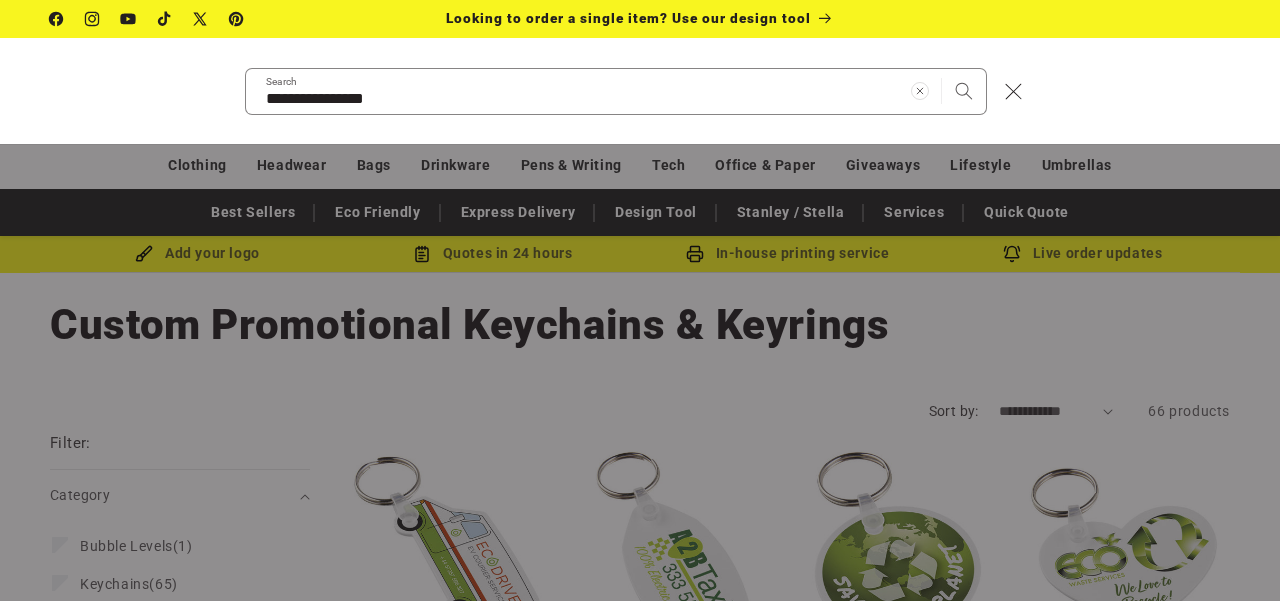 click at bounding box center [0, 91] 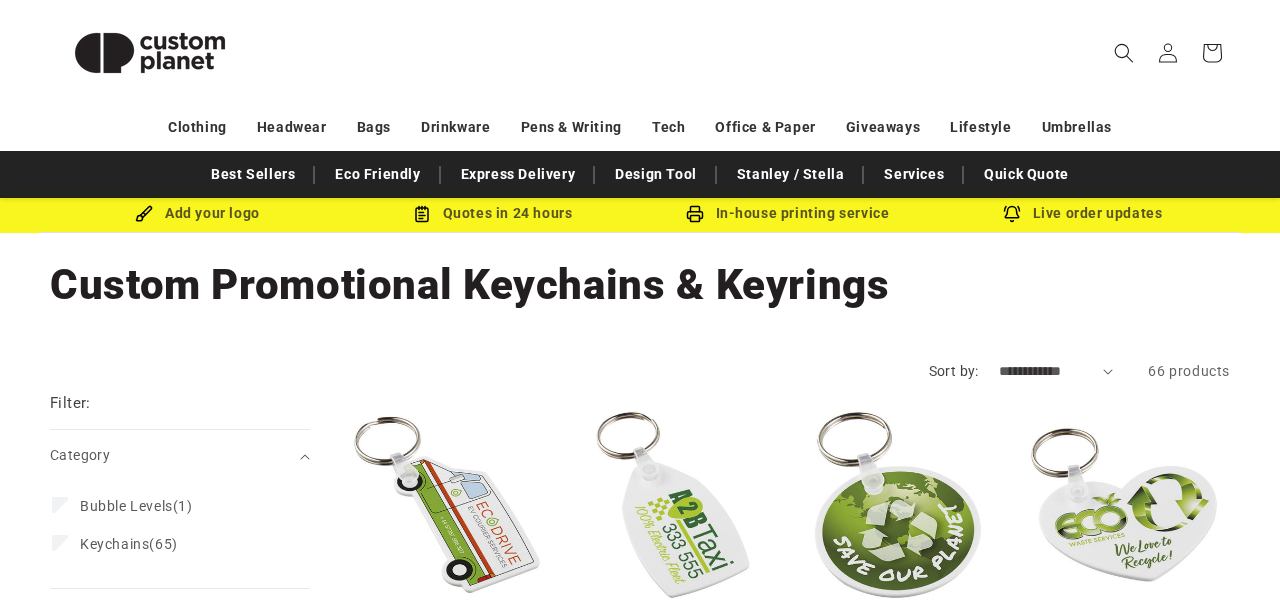 scroll, scrollTop: 42, scrollLeft: 0, axis: vertical 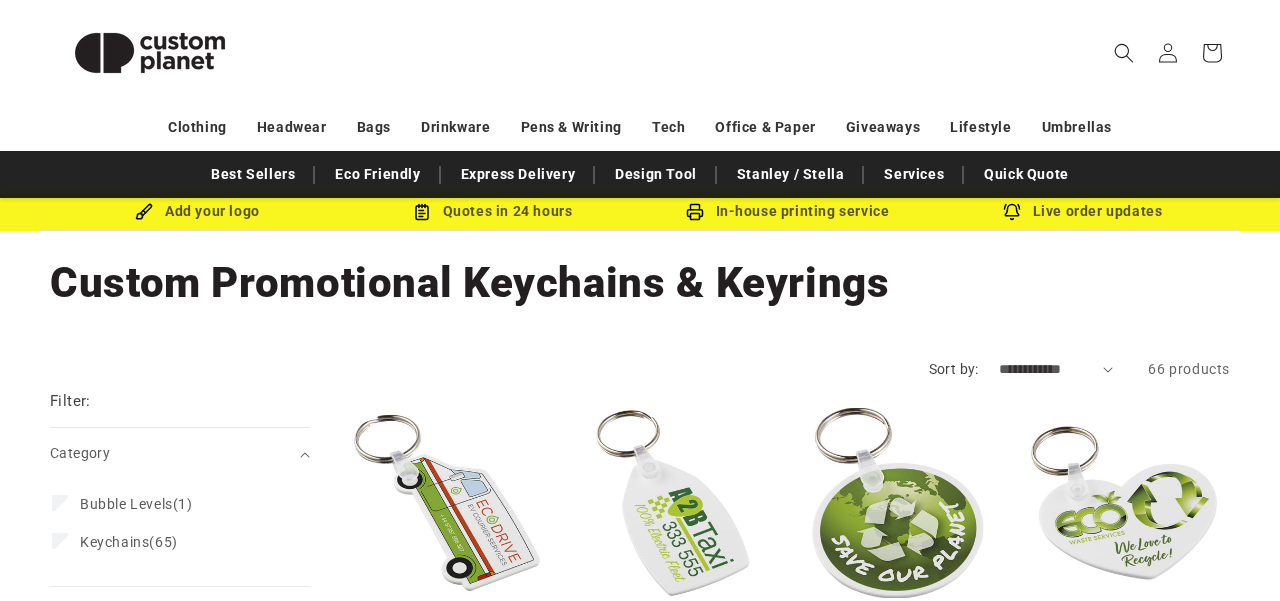 click on "Tait circle-shaped recycled keychain - White" at bounding box center (898, 643) 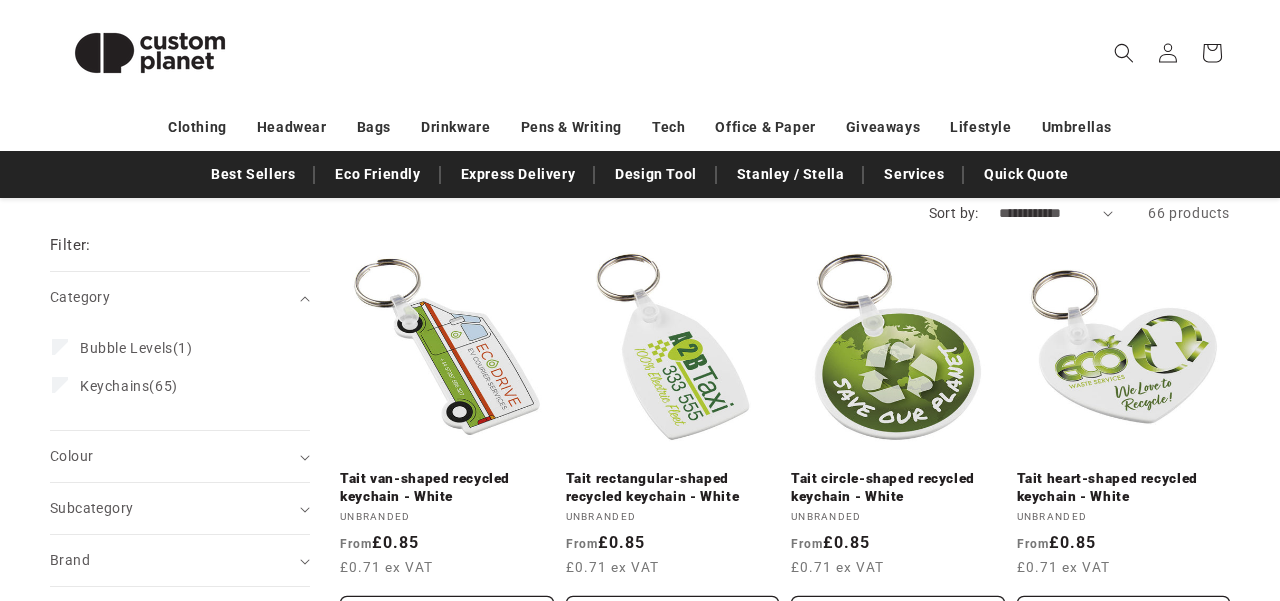 scroll, scrollTop: 188, scrollLeft: 0, axis: vertical 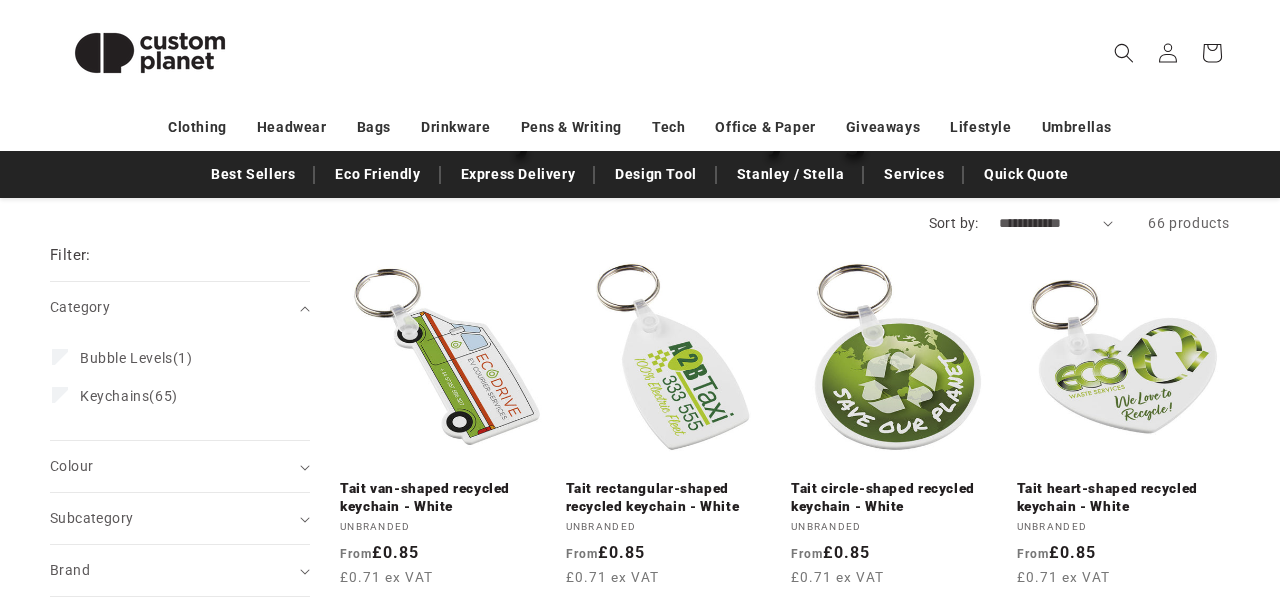 click on "**********" at bounding box center [1056, 223] 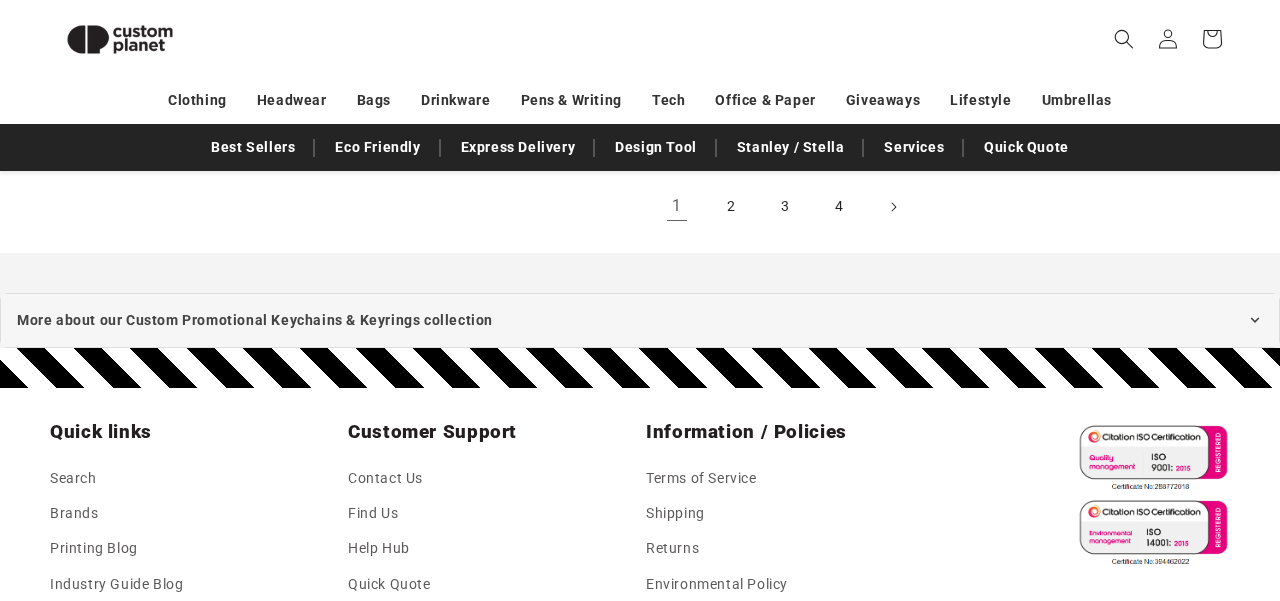 scroll, scrollTop: 2478, scrollLeft: 0, axis: vertical 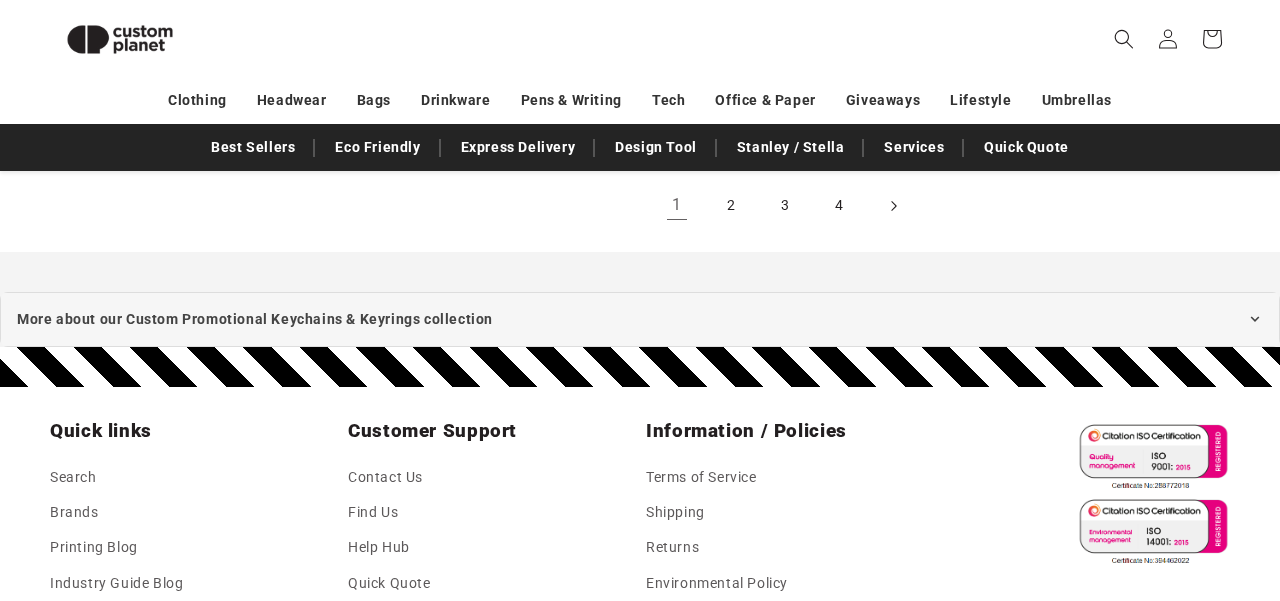 click at bounding box center [893, 206] 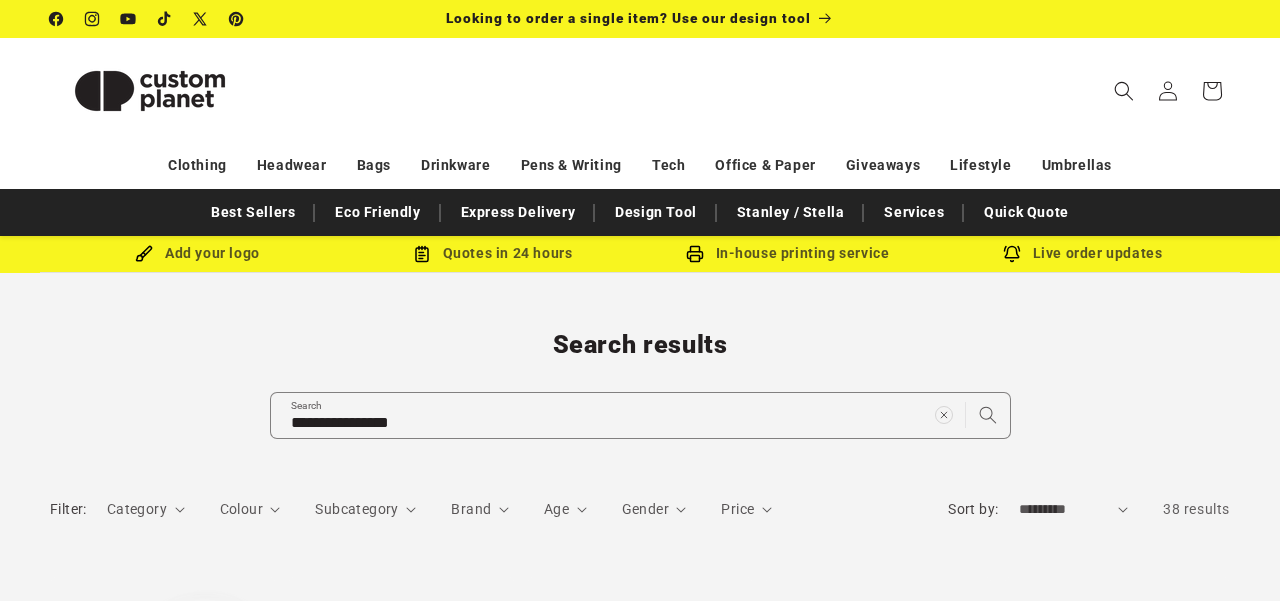 scroll, scrollTop: 0, scrollLeft: 0, axis: both 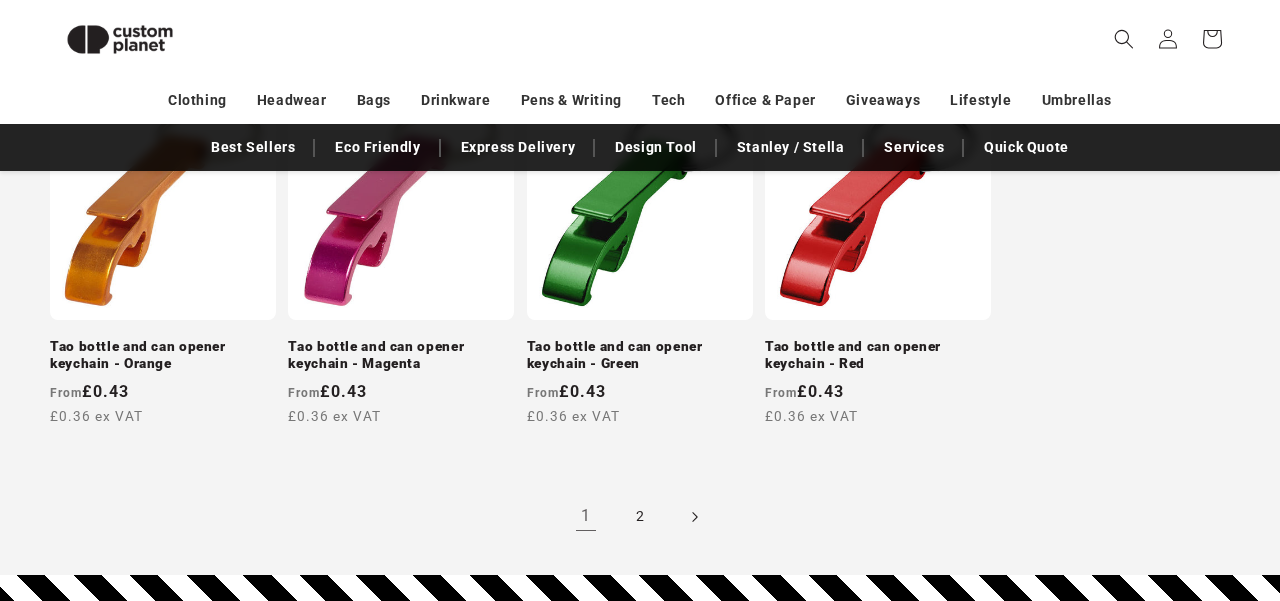 click at bounding box center (694, 517) 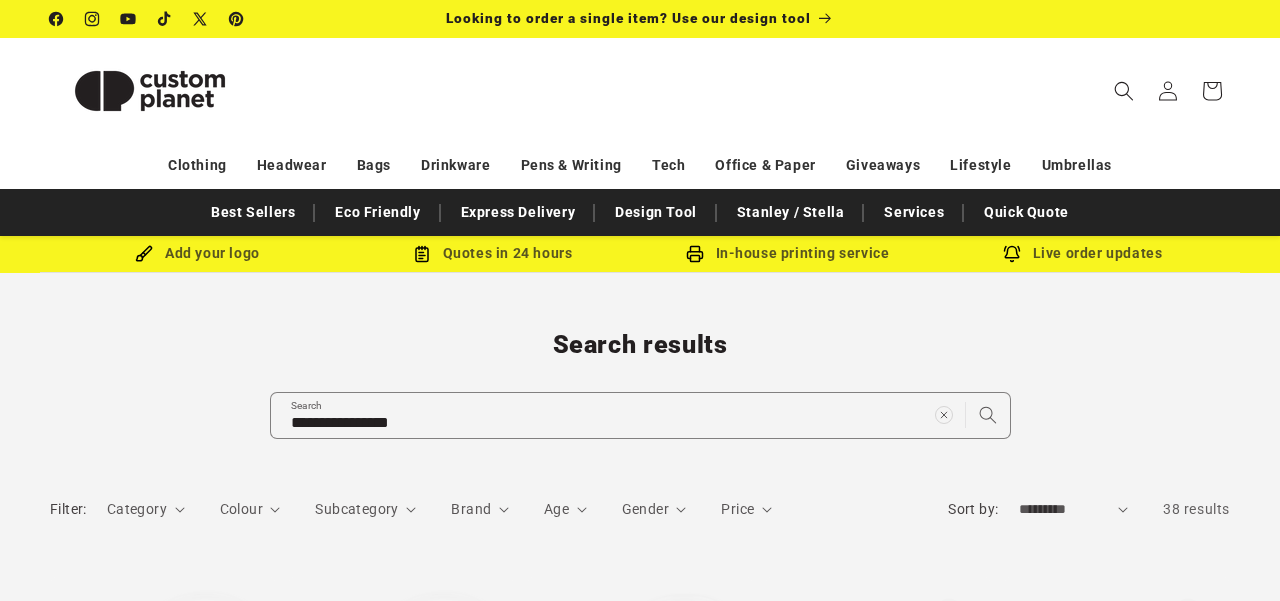 scroll, scrollTop: 0, scrollLeft: 0, axis: both 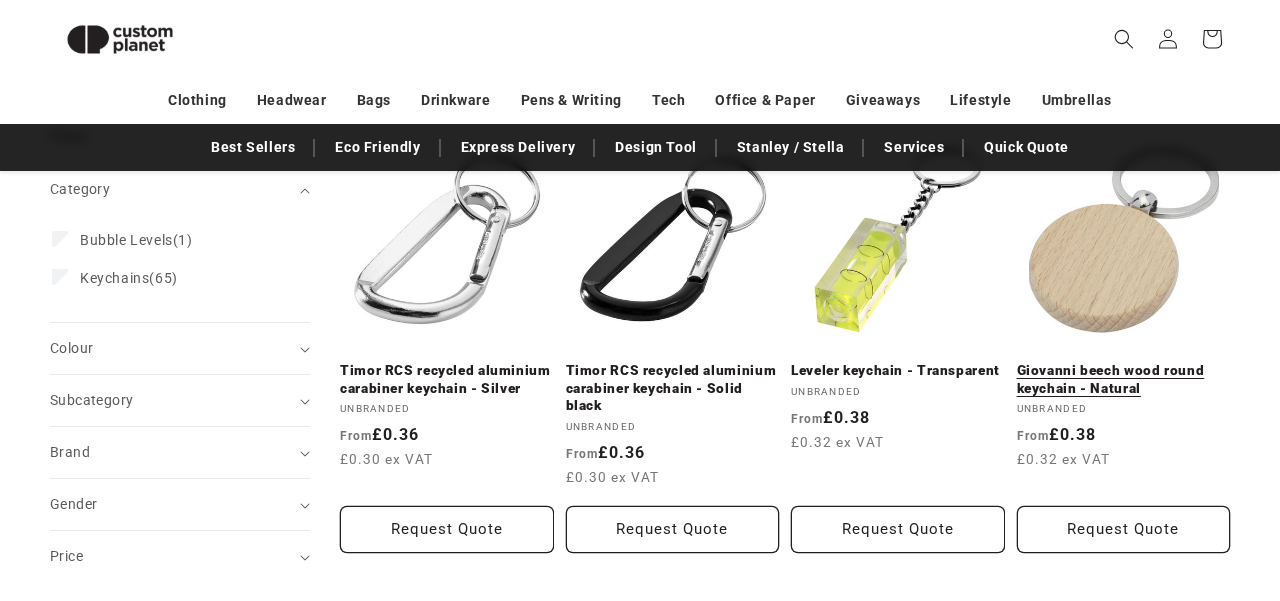 click on "Giovanni beech wood round keychain - Natural" at bounding box center (1124, 379) 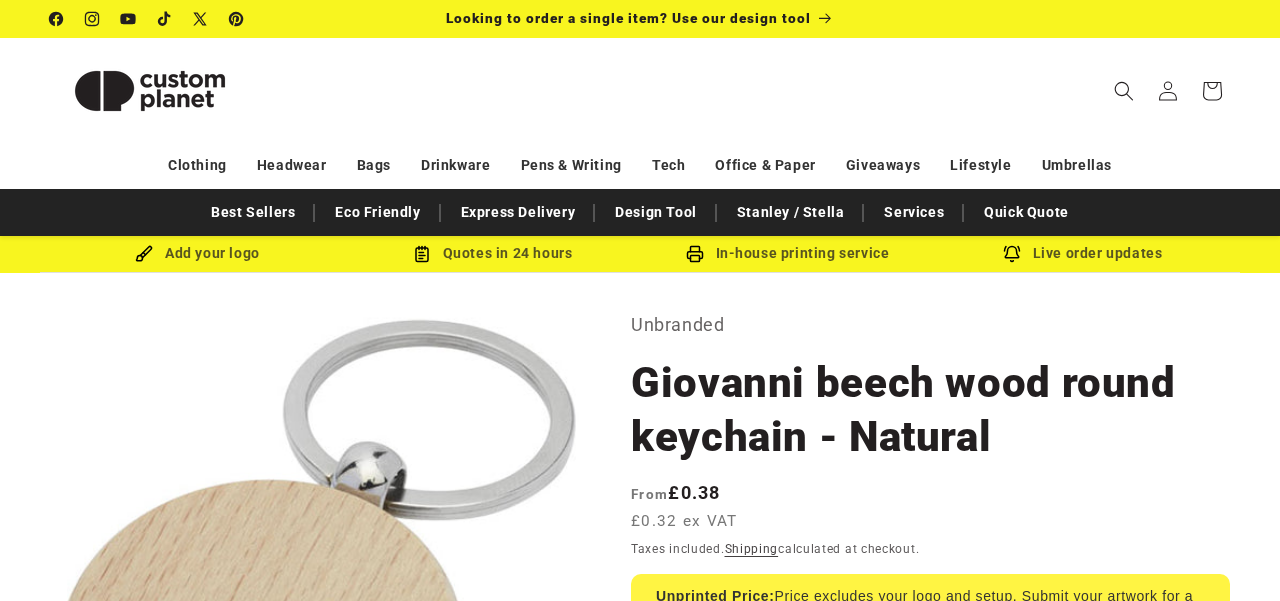 scroll, scrollTop: 0, scrollLeft: 0, axis: both 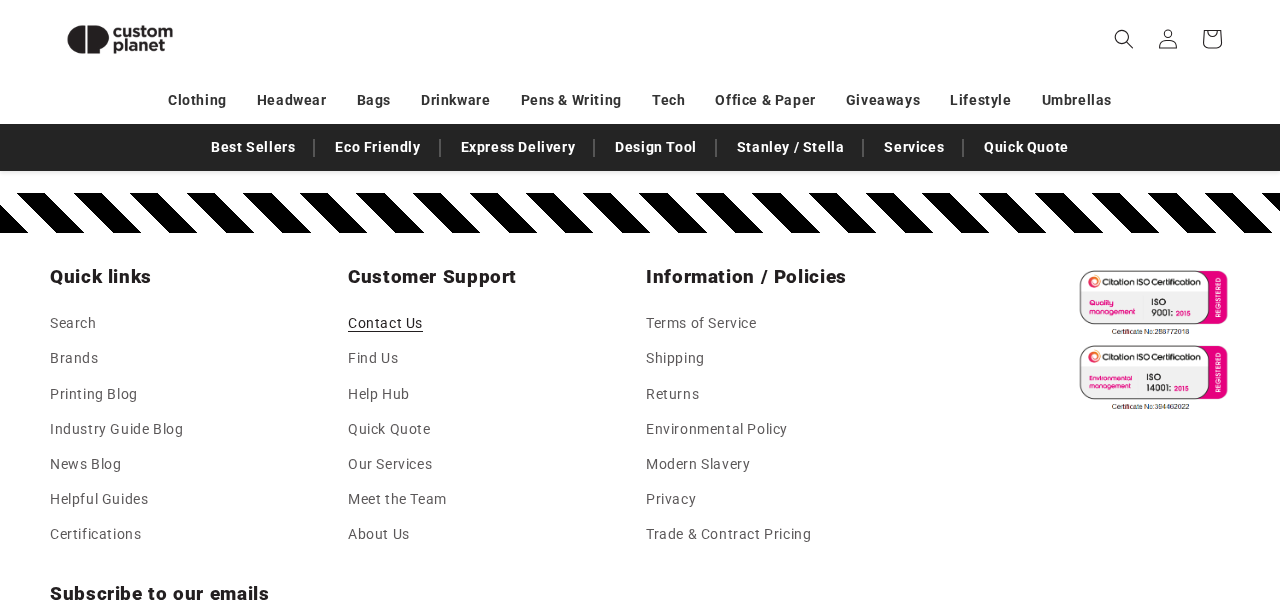click on "Contact Us" at bounding box center [385, 326] 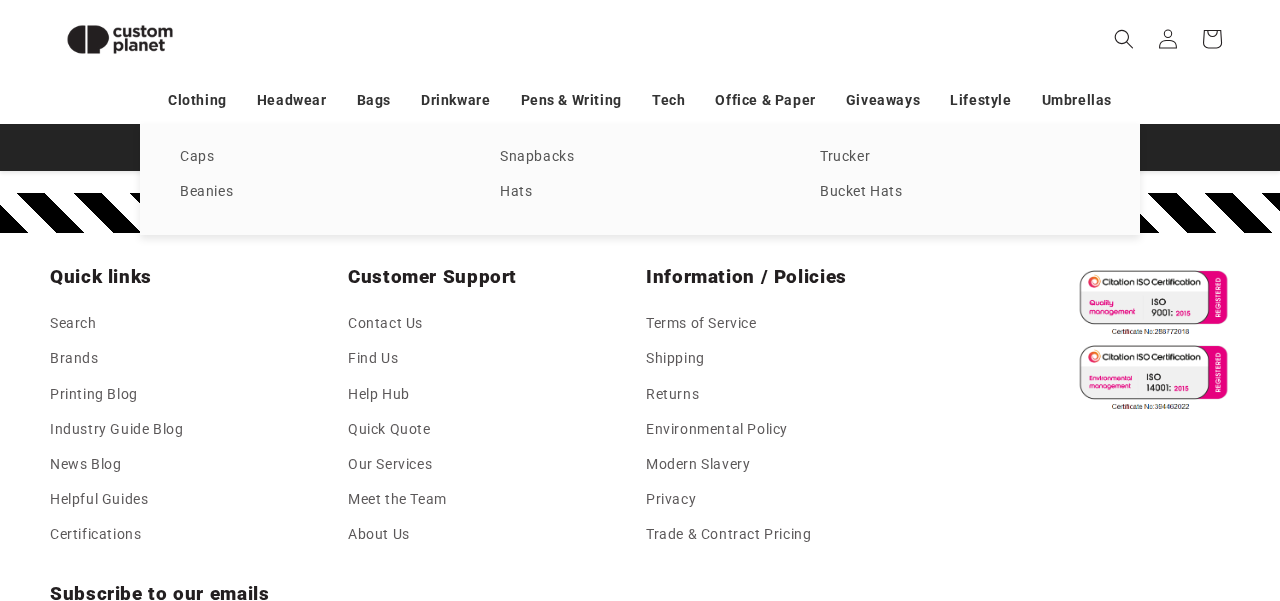 scroll, scrollTop: 0, scrollLeft: 0, axis: both 